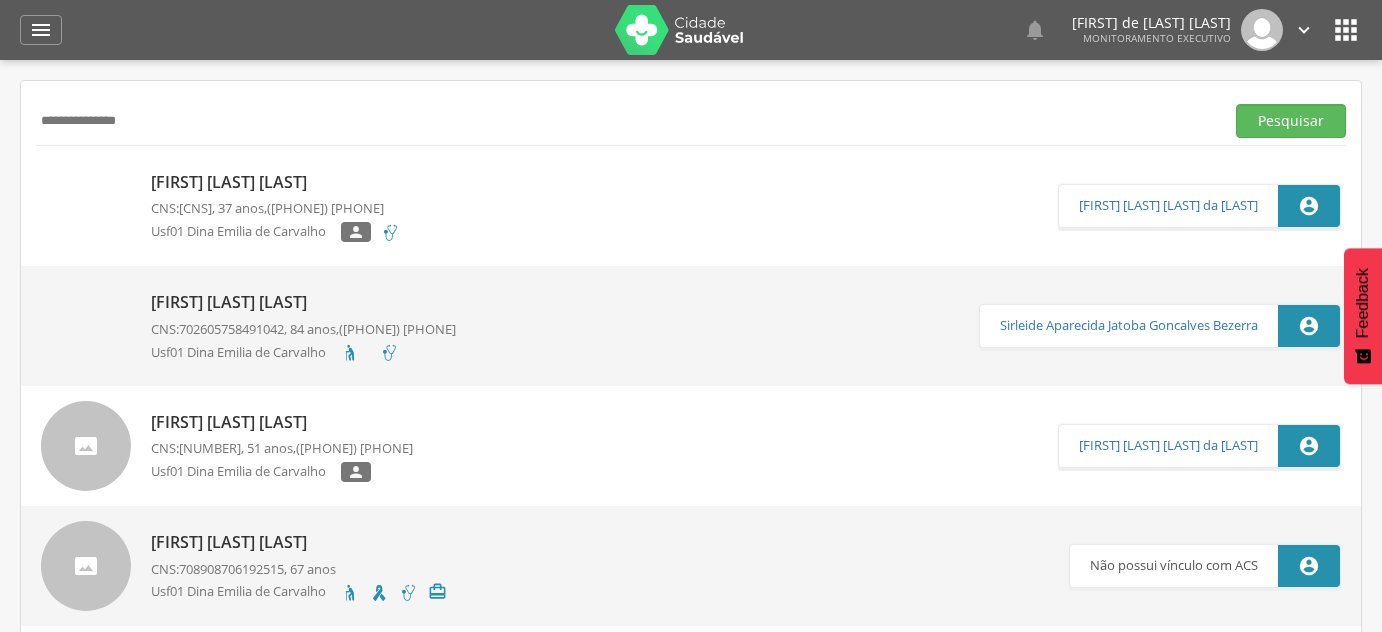 click on "**********" at bounding box center (626, 121) 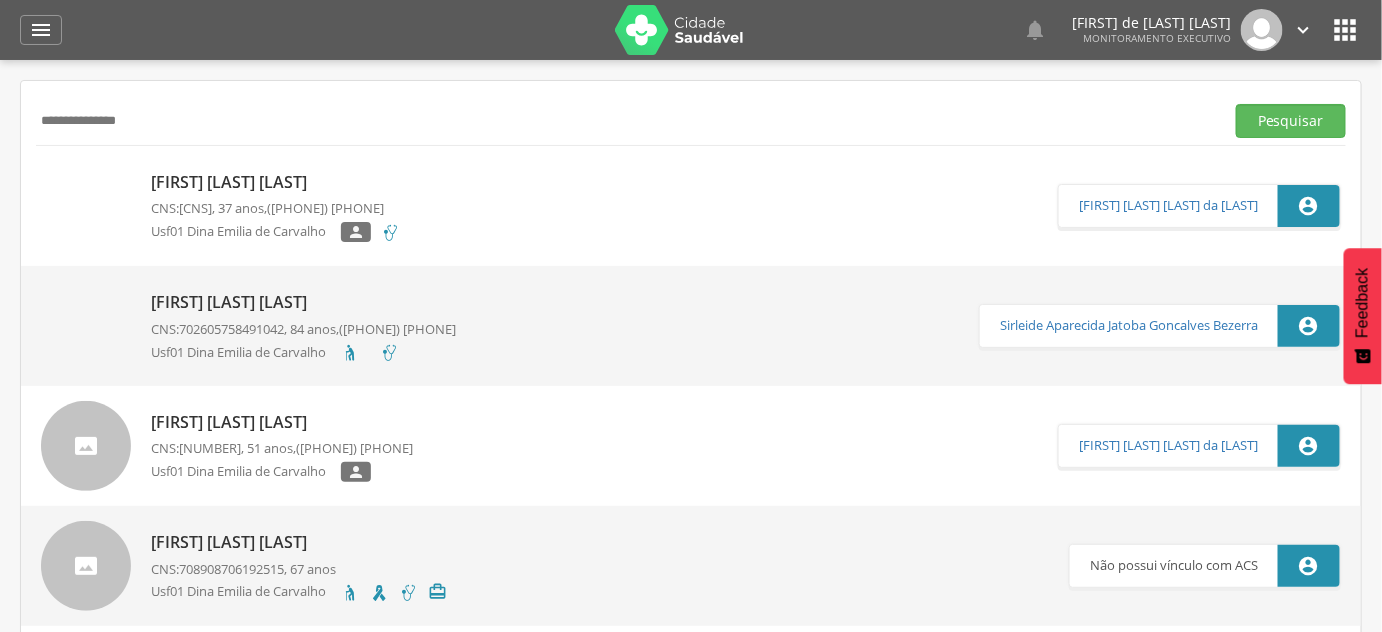 click on "**********" at bounding box center [626, 121] 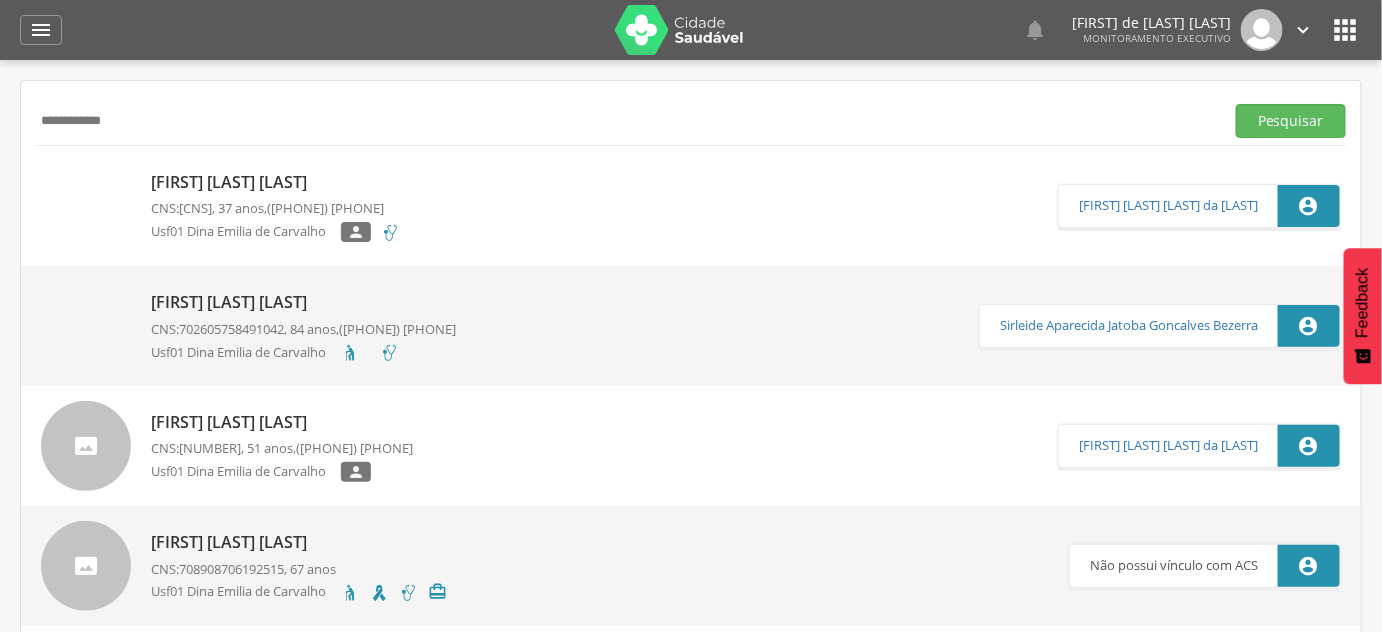 click on "Pesquisar" at bounding box center (1291, 121) 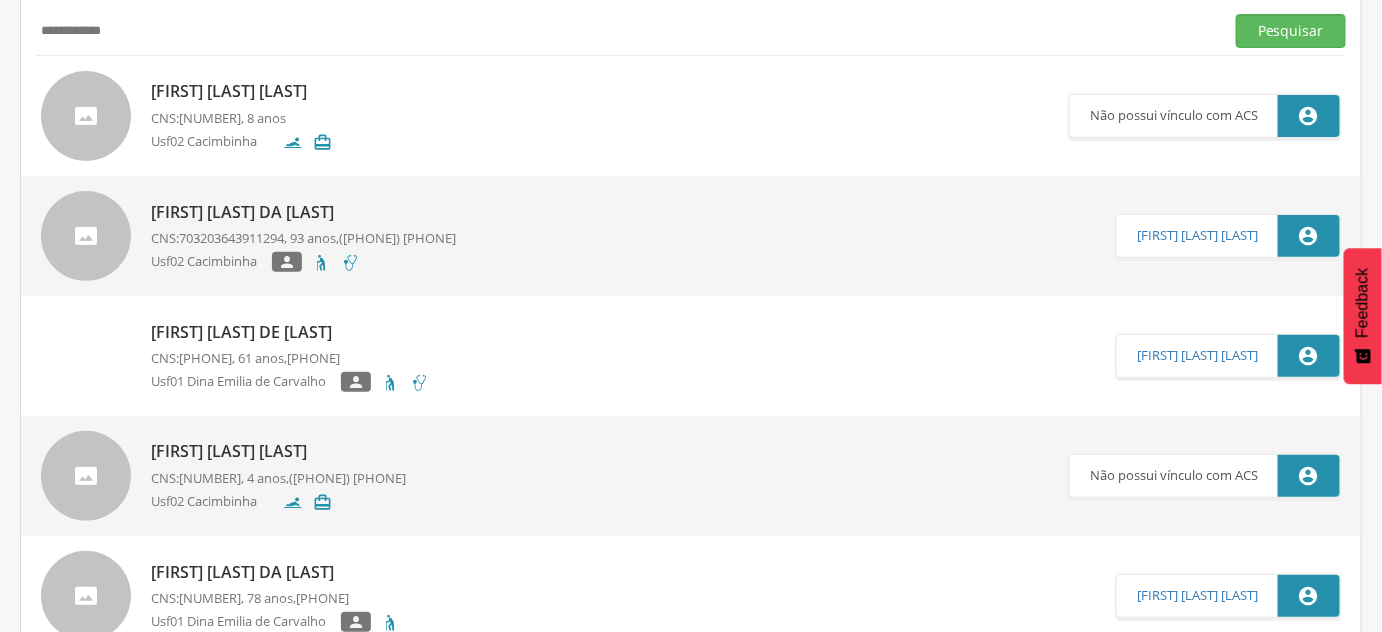 click on "[PHONE]" at bounding box center [205, 358] 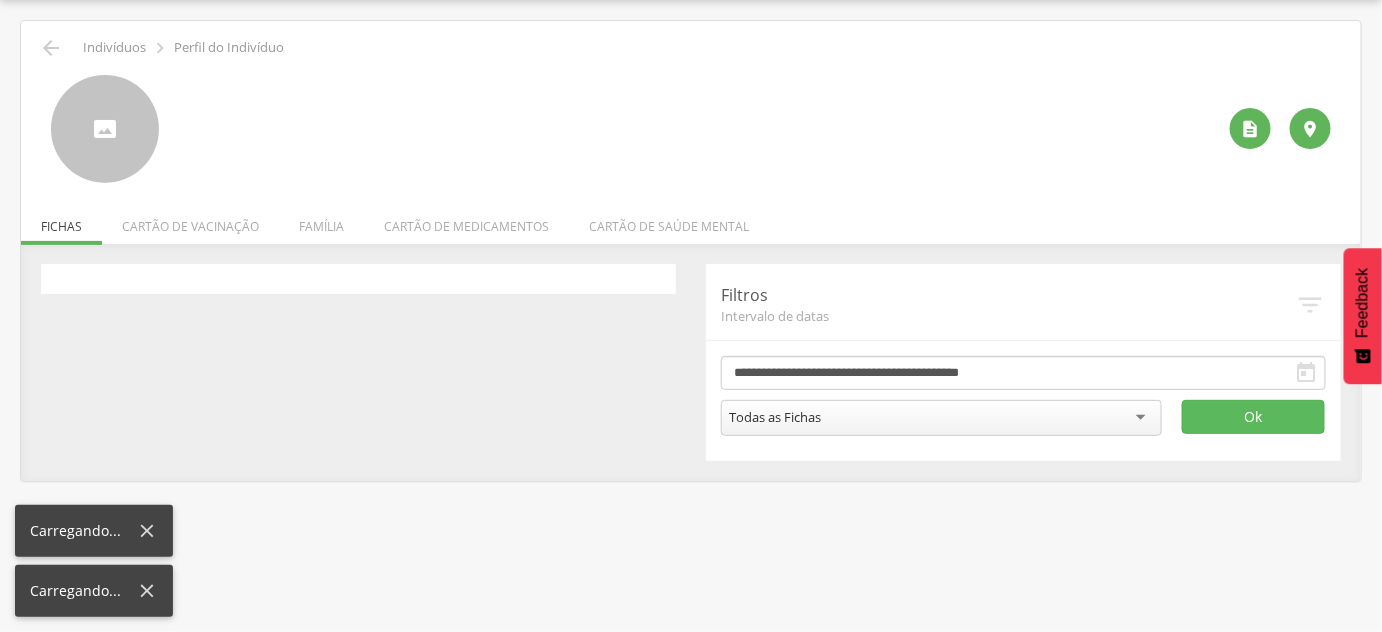 scroll, scrollTop: 60, scrollLeft: 0, axis: vertical 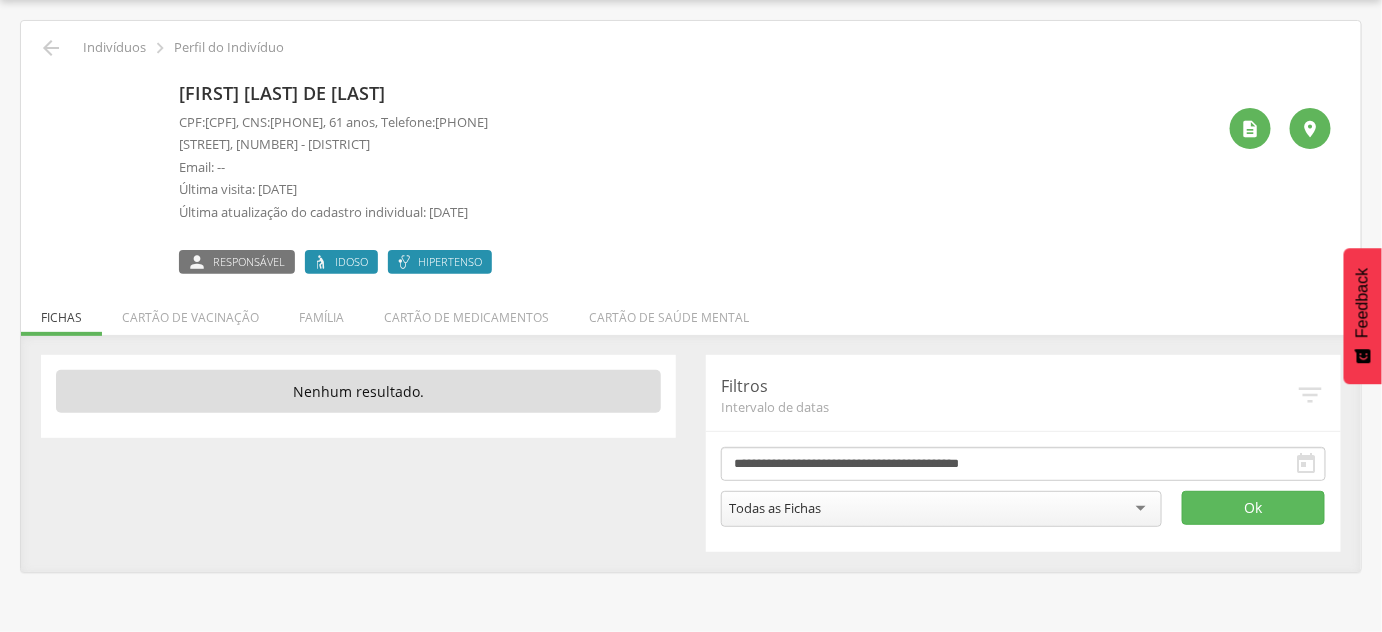 drag, startPoint x: 210, startPoint y: 120, endPoint x: 298, endPoint y: 123, distance: 88.051125 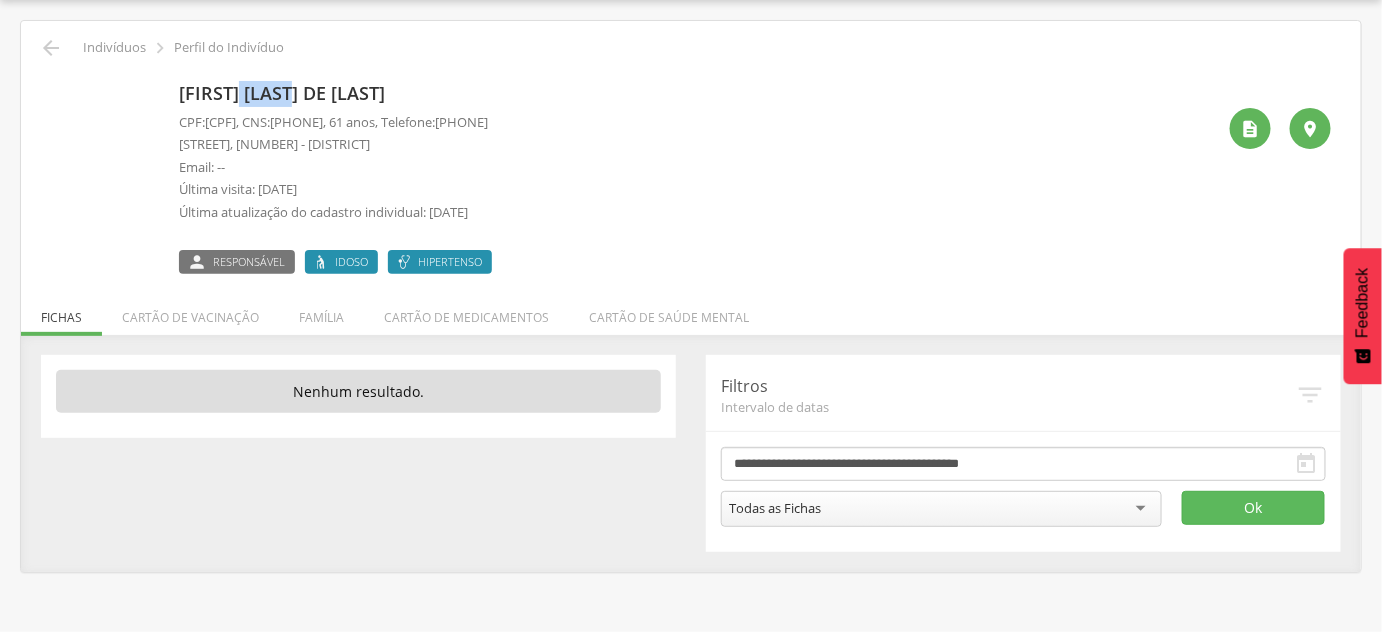click on "[FIRST] [LAST] de [LAST]" at bounding box center (340, 94) 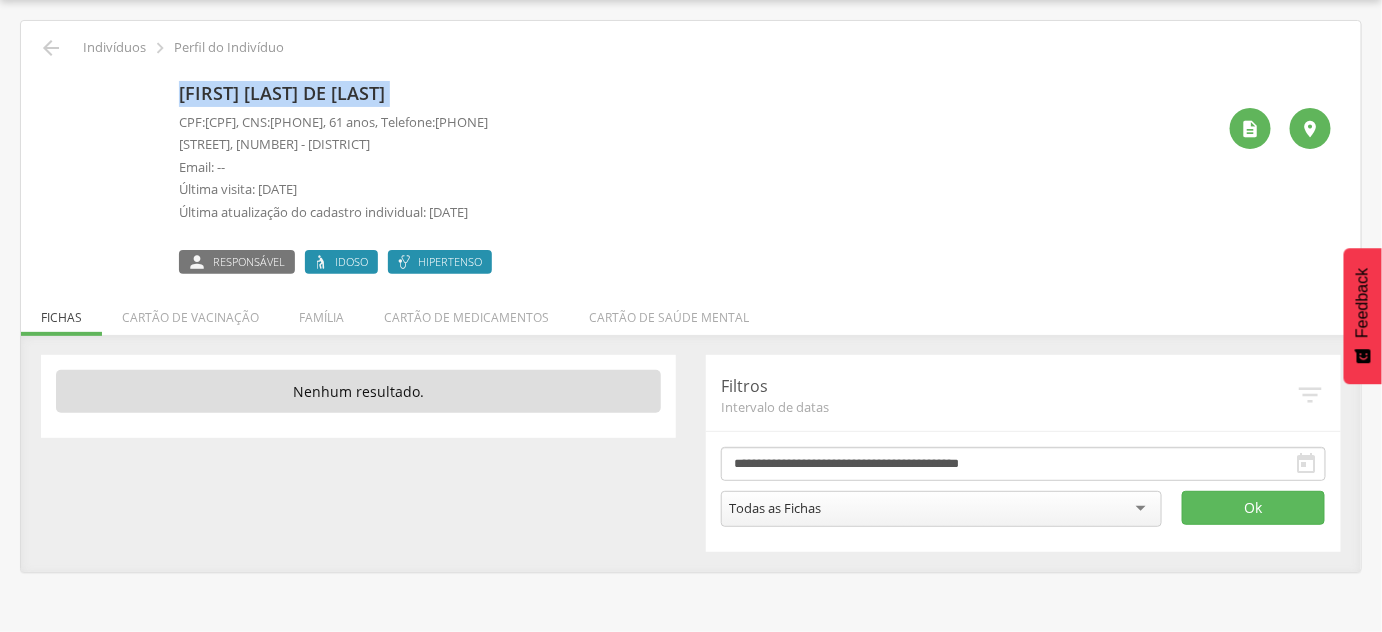 click on "[FIRST] [LAST] de [LAST]" at bounding box center [340, 94] 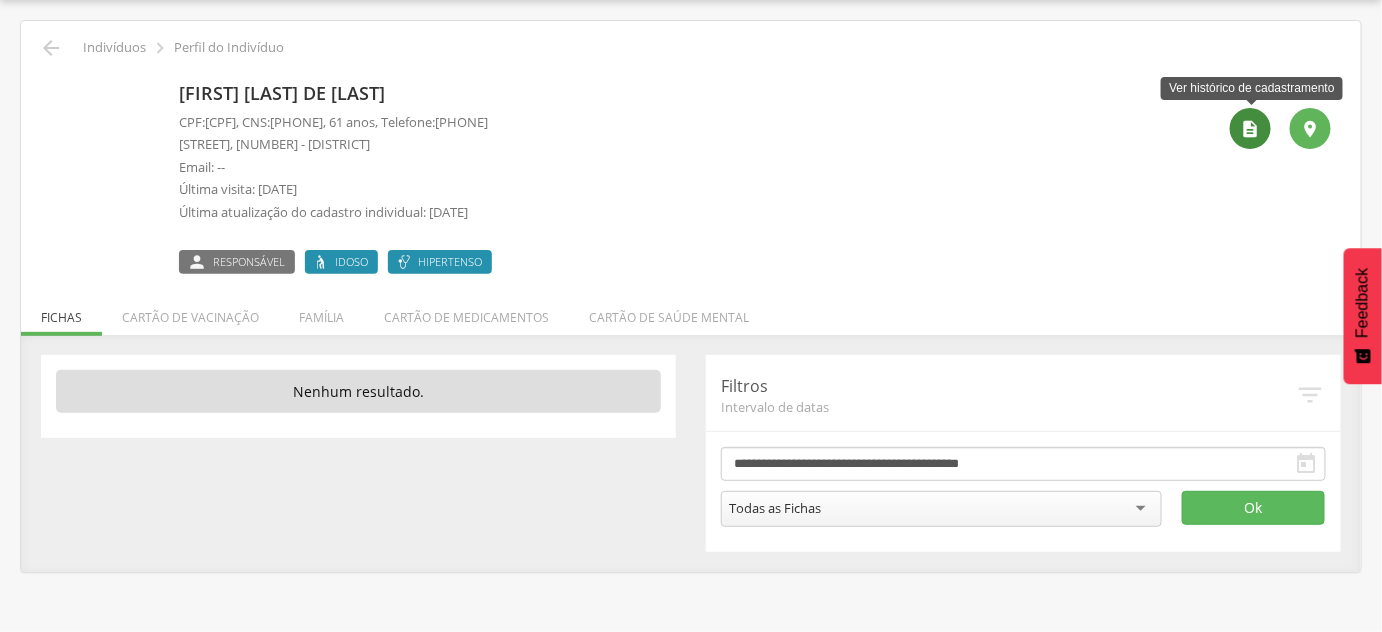 click on "" at bounding box center (1251, 129) 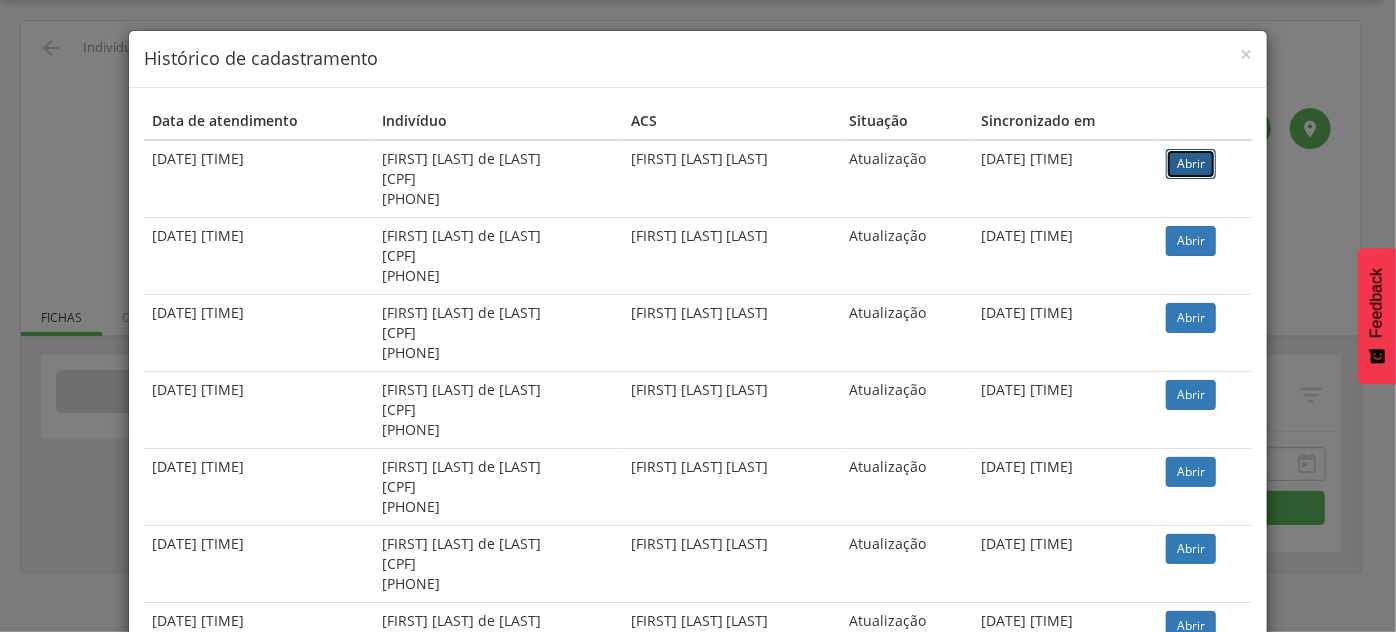 click on "Abrir" at bounding box center (1191, 164) 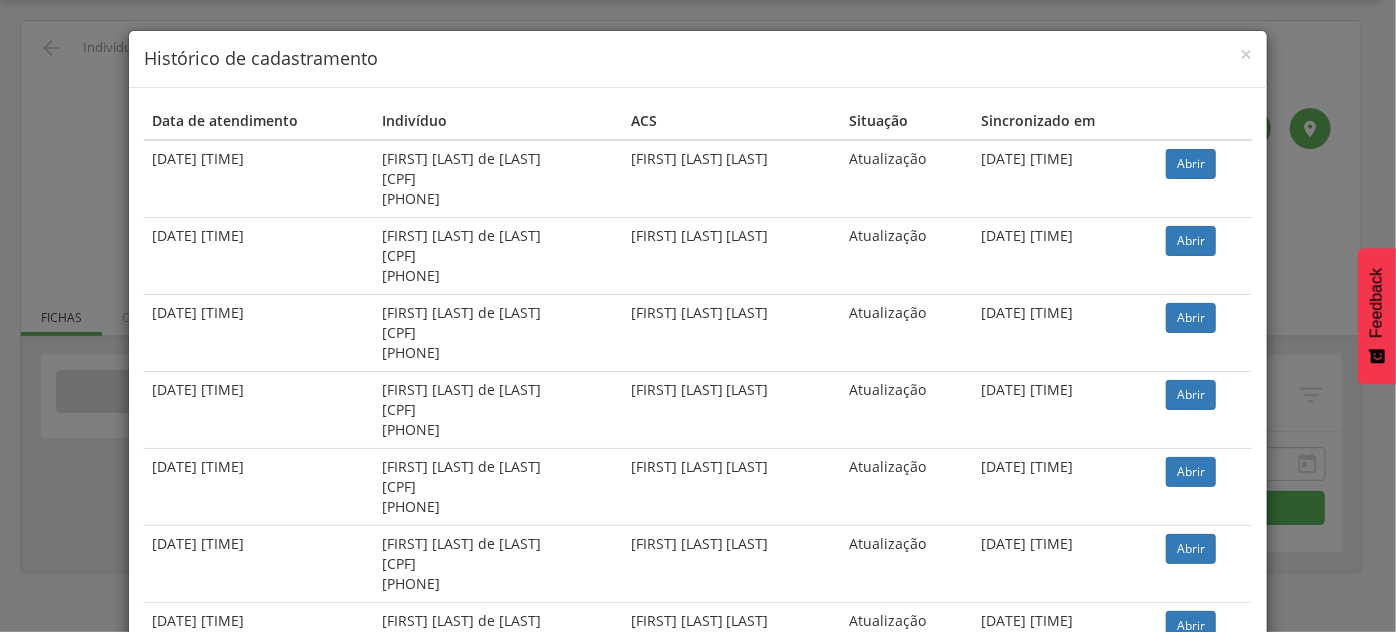 click on "×
Histórico de cadastramento
Data de atendimento
Indivíduo
ACS
Situação
Sincronizado em
[DATE] [TIME]
[FIRST] [LAST] de [LAST]
[CPF]
[CNS]
[FIRST] [LAST] [LAST] da [LAST]
Atualização
[DATE] [TIME]
Abrir
[DATE] [TIME]
[FIRST] [LAST] de [LAST]
[CPF]
[CNS]
[FIRST] [LAST] [LAST] da [LAST]
Atualização
[DATE] [TIME]
Abrir
[DATE] [TIME]
[FIRST] [LAST] de [LAST]
[CPF]
[CNS]
[FIRST] [LAST] [LAST] da [LAST]
Atualização
[DATE] [TIME]
Abrir" at bounding box center (698, 316) 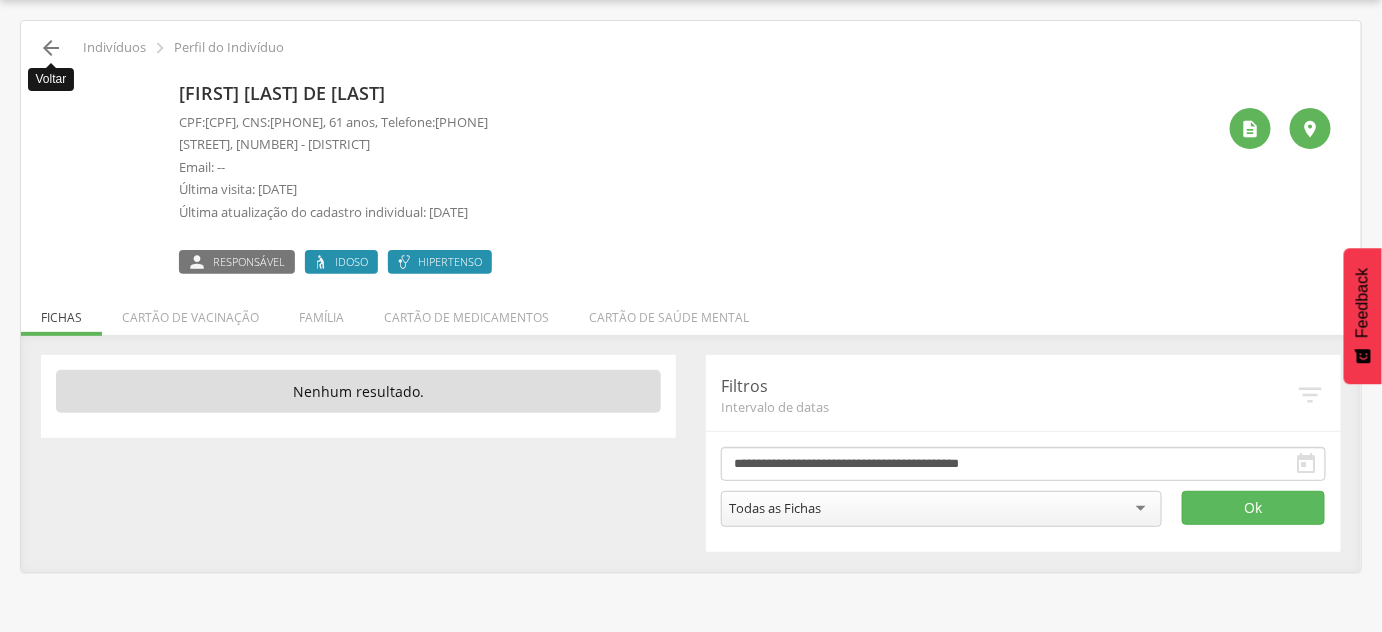 click on "" at bounding box center [51, 48] 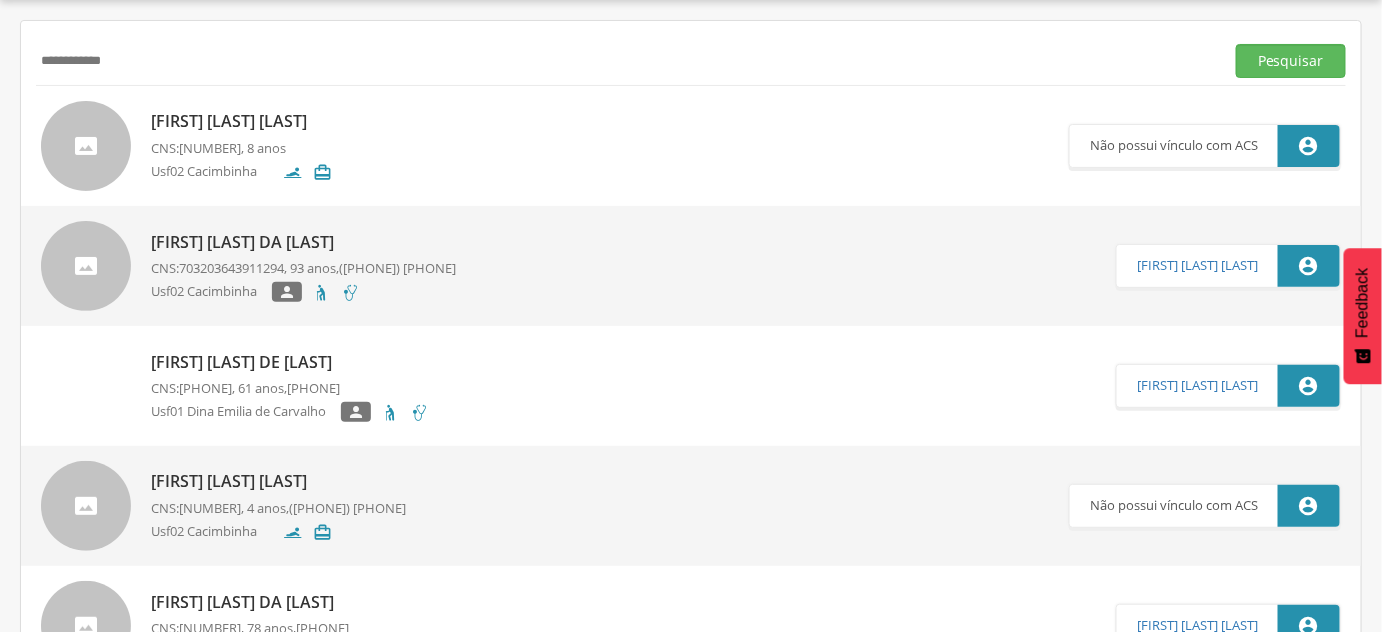 click on "**********" at bounding box center [626, 61] 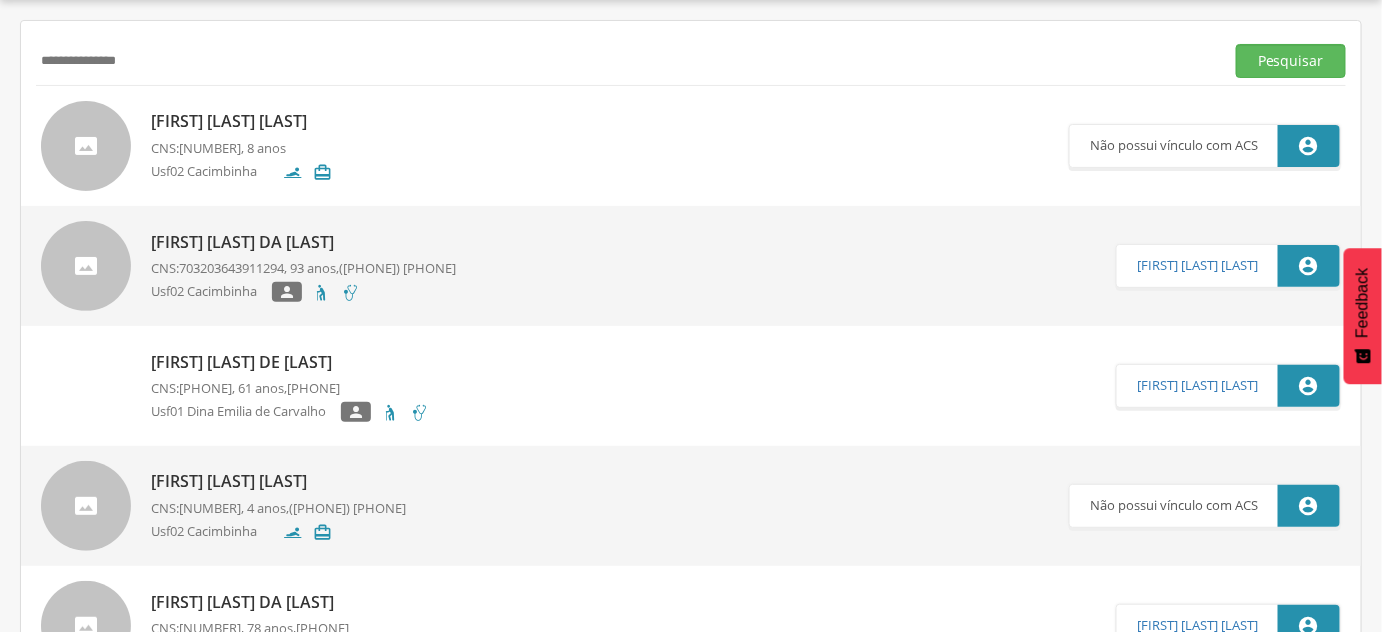 type on "**********" 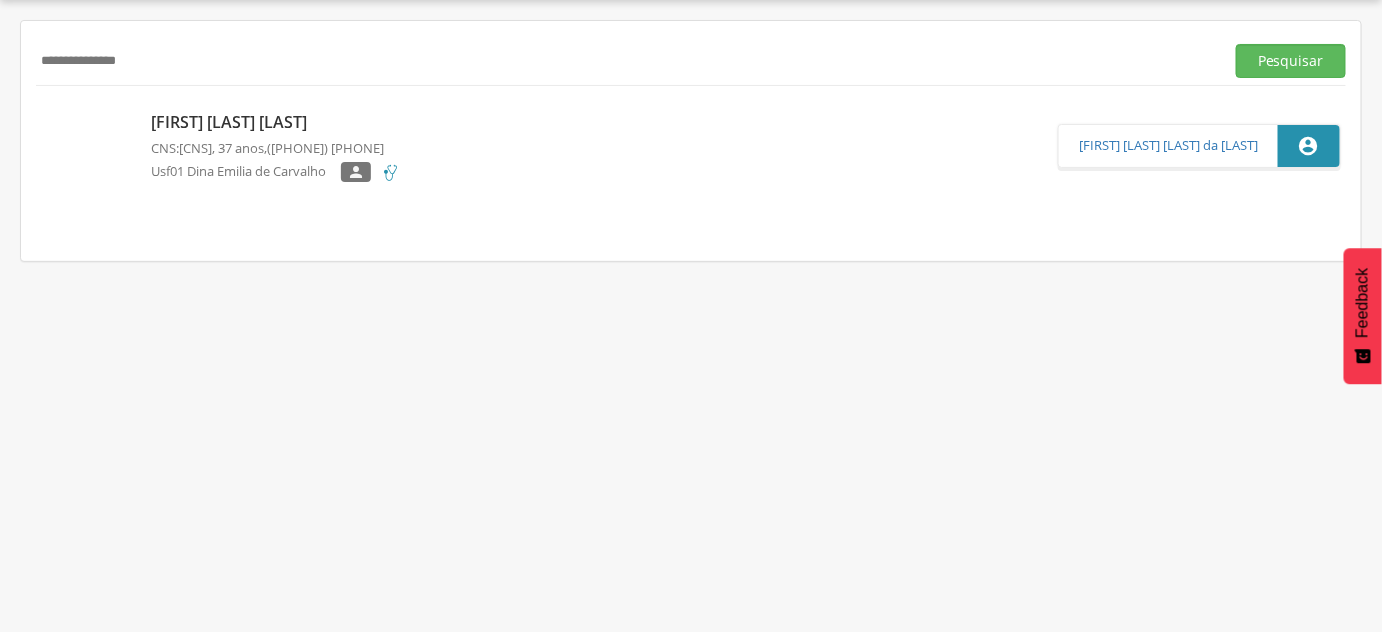 click on "[FIRST] [LAST] [LAST]" at bounding box center (275, 122) 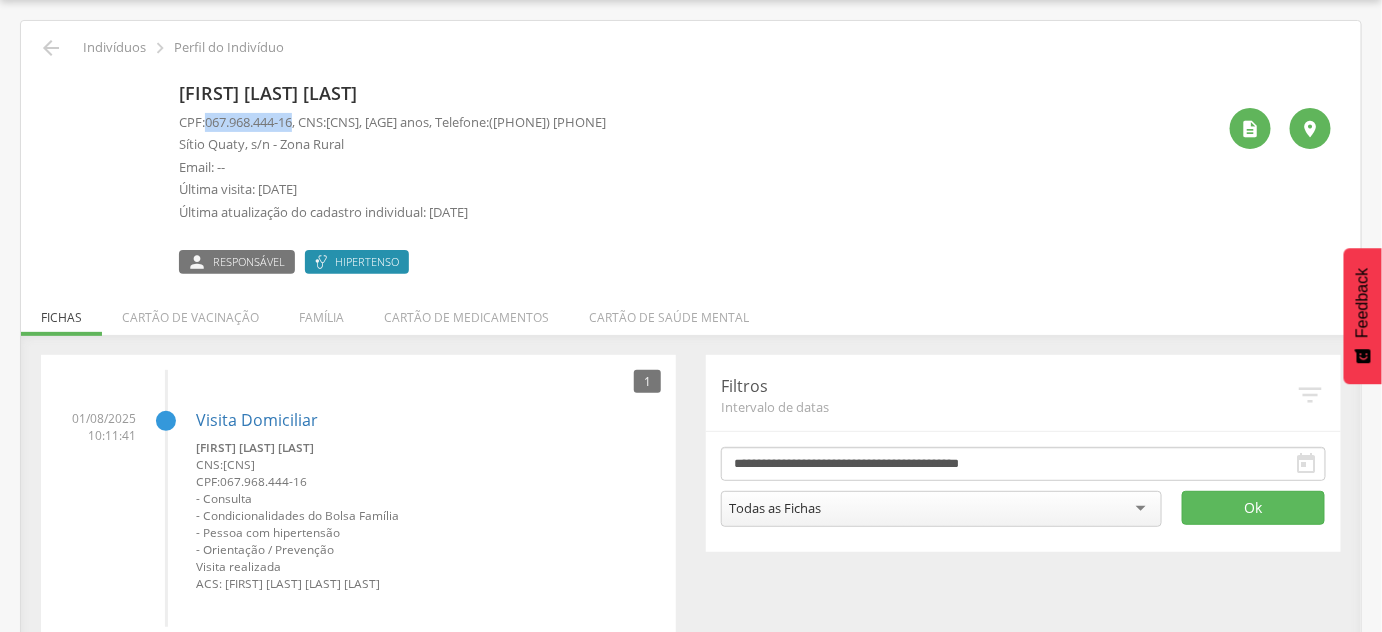 drag, startPoint x: 210, startPoint y: 123, endPoint x: 301, endPoint y: 121, distance: 91.02197 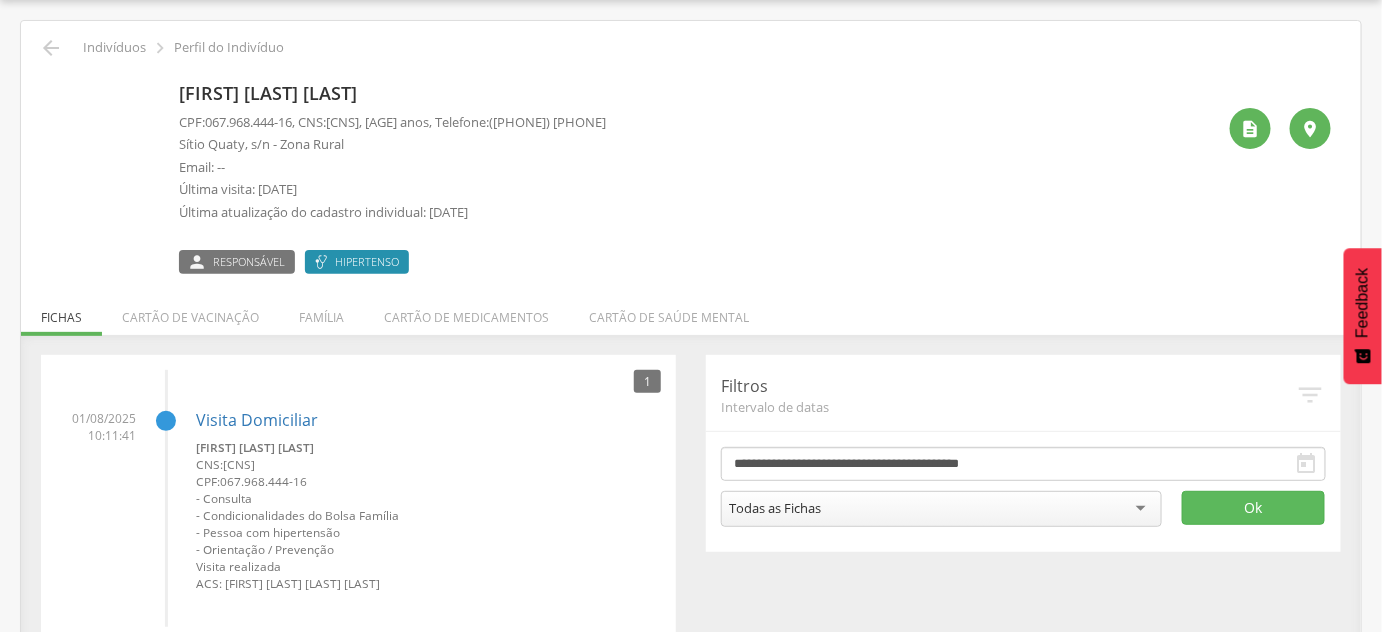 click on "[FIRST] [LAST] [LAST]" at bounding box center [392, 94] 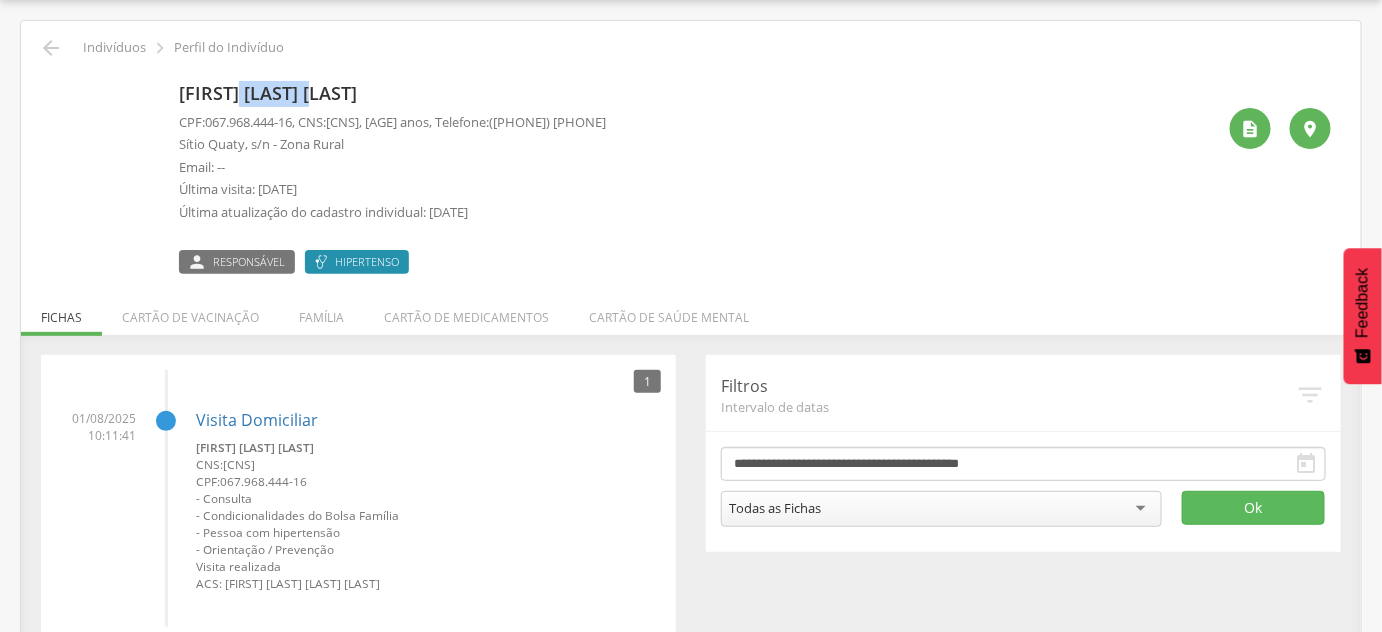 click on "[FIRST] [LAST] [LAST]" at bounding box center [392, 94] 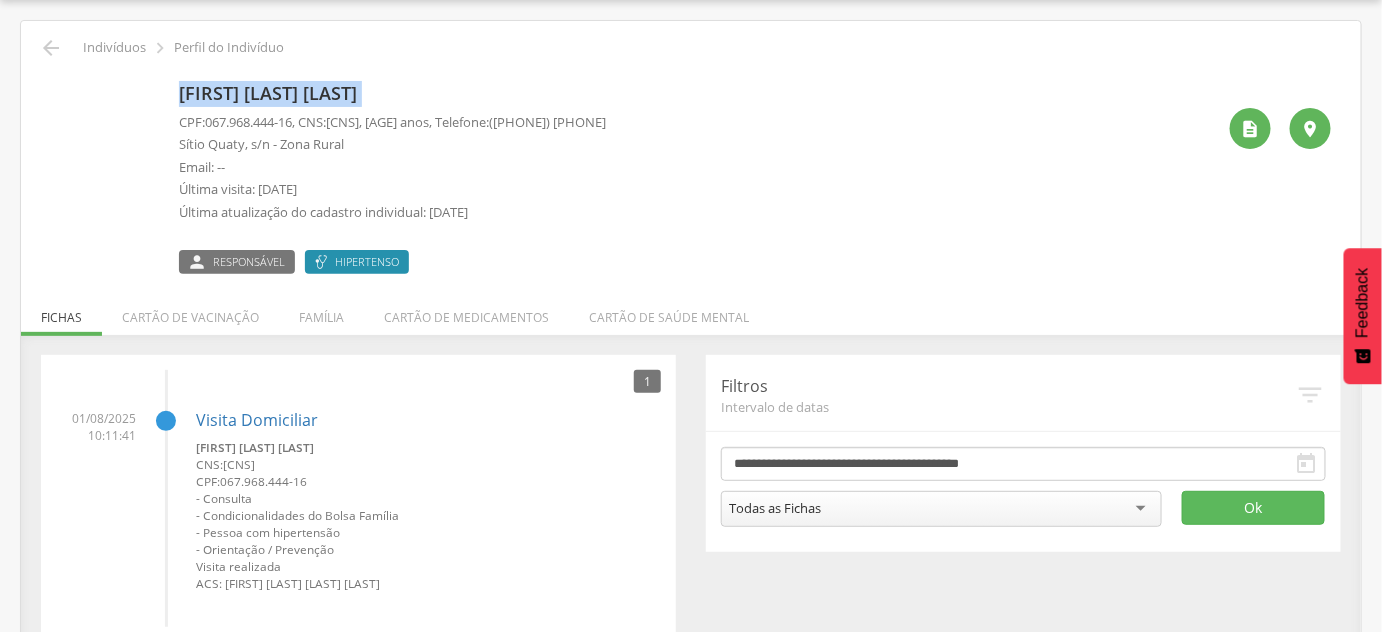 click on "[FIRST] [LAST] [LAST]" at bounding box center (392, 94) 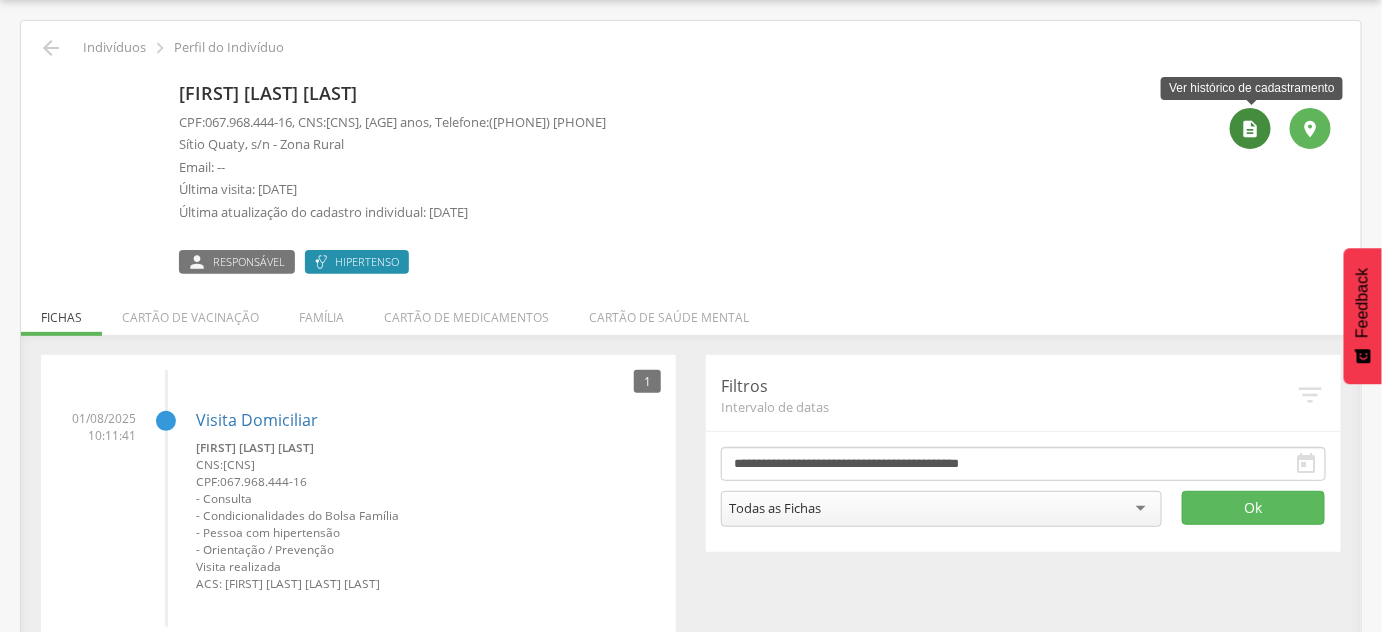 click on "" at bounding box center (1251, 129) 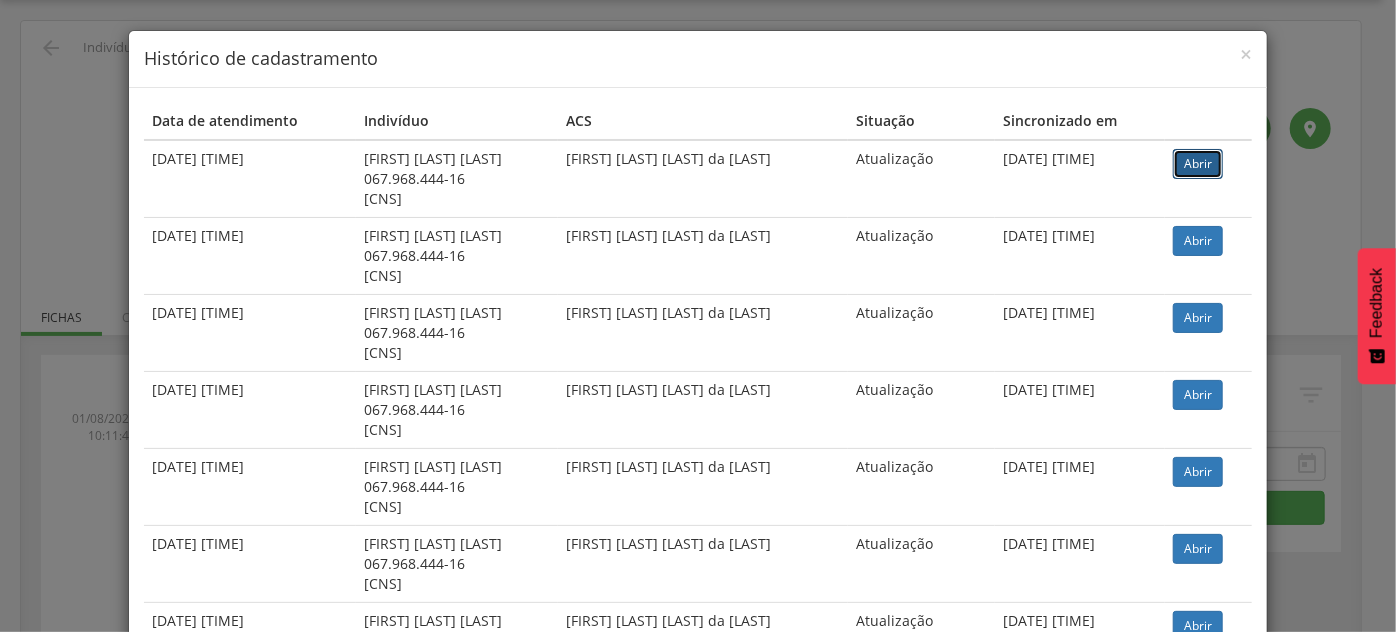 click on "Abrir" at bounding box center (1198, 164) 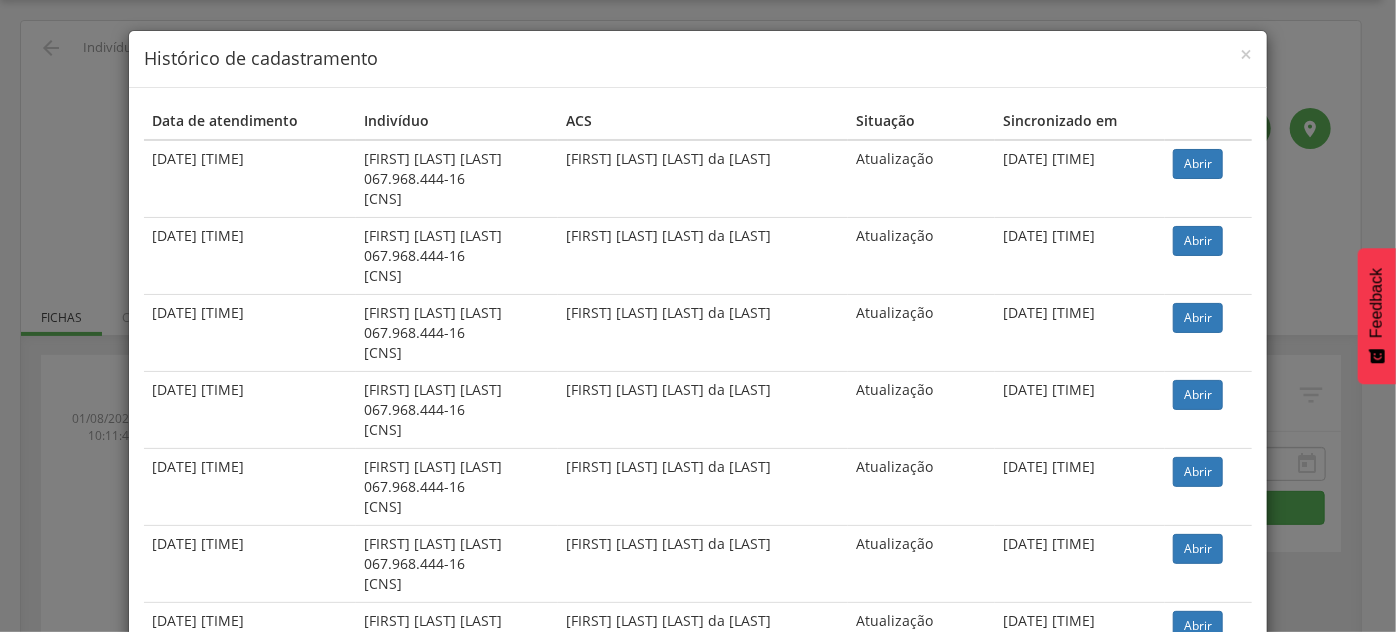 click on "Data de atendimento
Indivíduo
ACS
Situação
Sincronizado em
[DATE] [TIME]
[FIRST] [LAST] da [LAST]
[CPF]
[CNS]
[FIRST] [LAST] da [LAST]
Atualização
[DATE] [TIME]
Abrir
[DATE] [TIME]
[FIRST] [LAST] da [LAST]
[CPF]
[CNS]
[FIRST] [LAST] da [LAST]
Atualização
[DATE] [TIME]
Abrir
[DATE] [TIME]
[FIRST] [LAST] da [LAST]
[CPF]
[CNS]
[FIRST] [LAST] da [LAST]
Atualização
[DATE] [TIME]
Abrir
[DATE] [TIME]" at bounding box center [698, 1941] 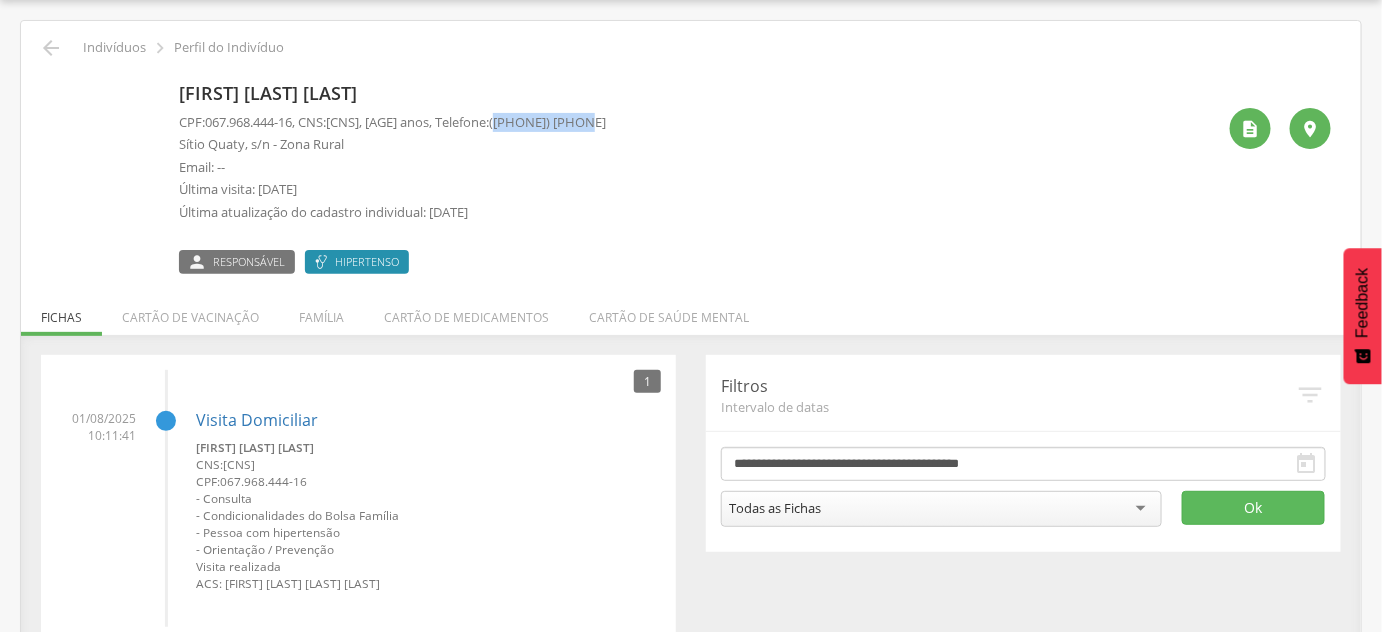 drag, startPoint x: 583, startPoint y: 120, endPoint x: 692, endPoint y: 116, distance: 109.07337 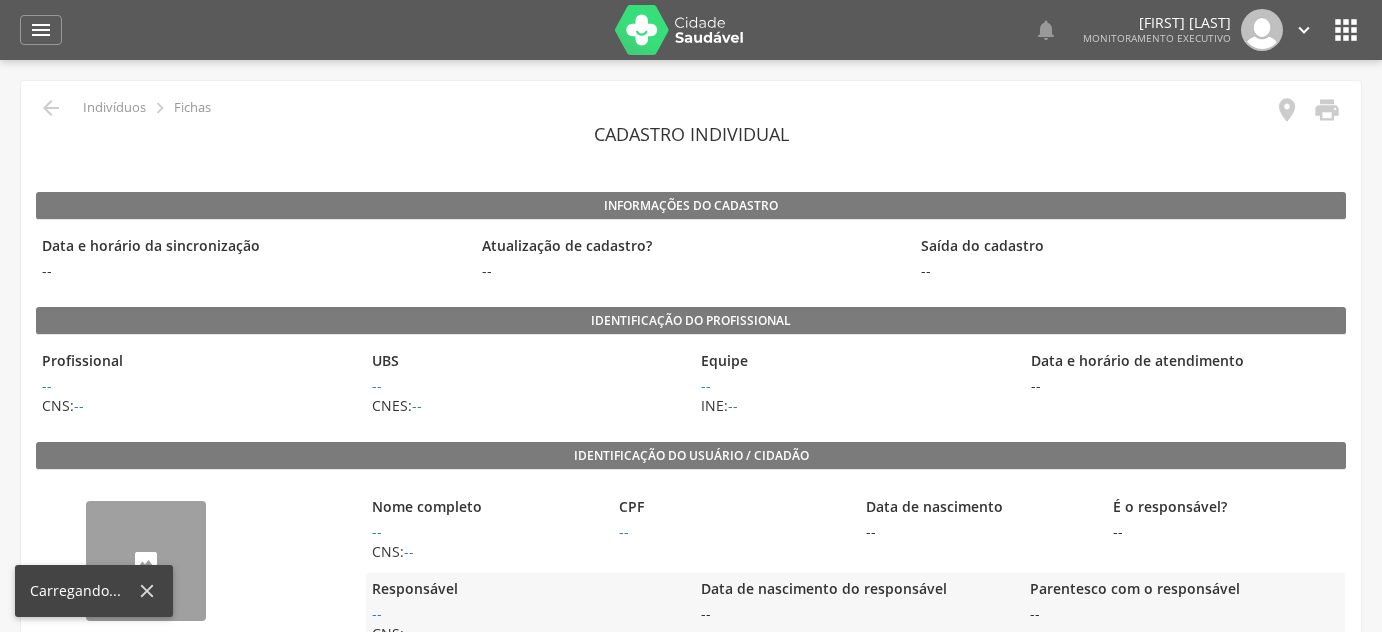 scroll, scrollTop: 0, scrollLeft: 0, axis: both 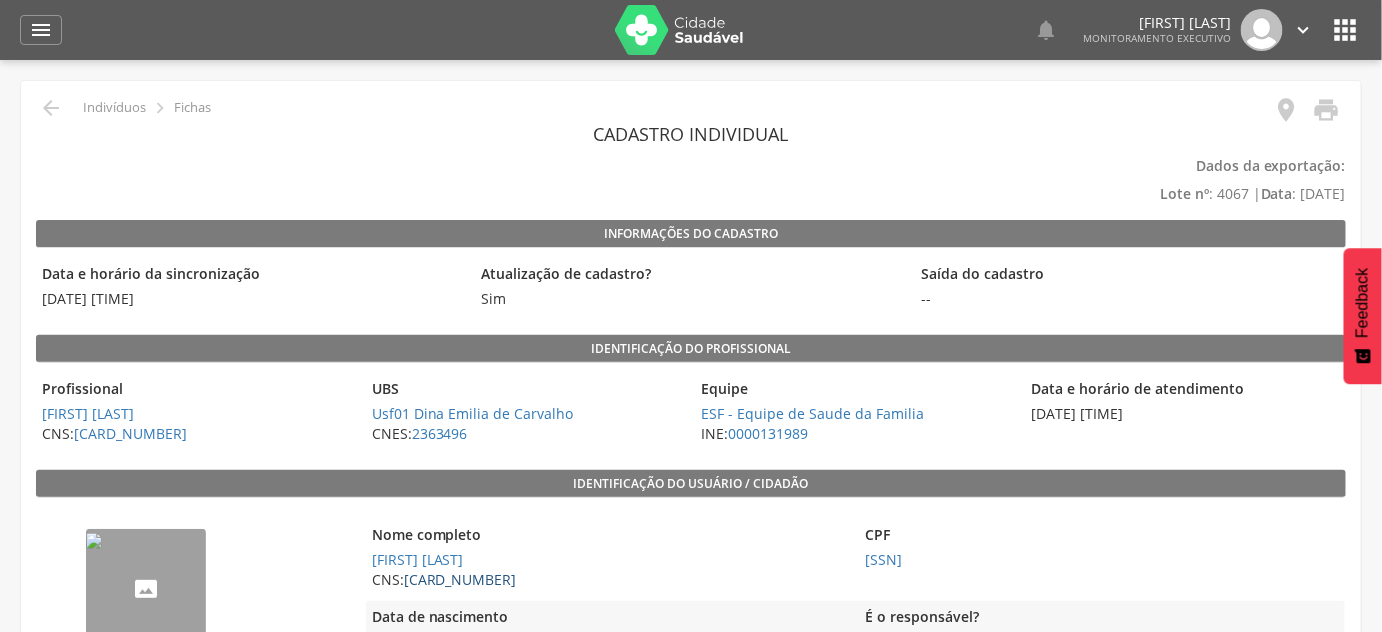 drag, startPoint x: 554, startPoint y: 583, endPoint x: 408, endPoint y: 576, distance: 146.16771 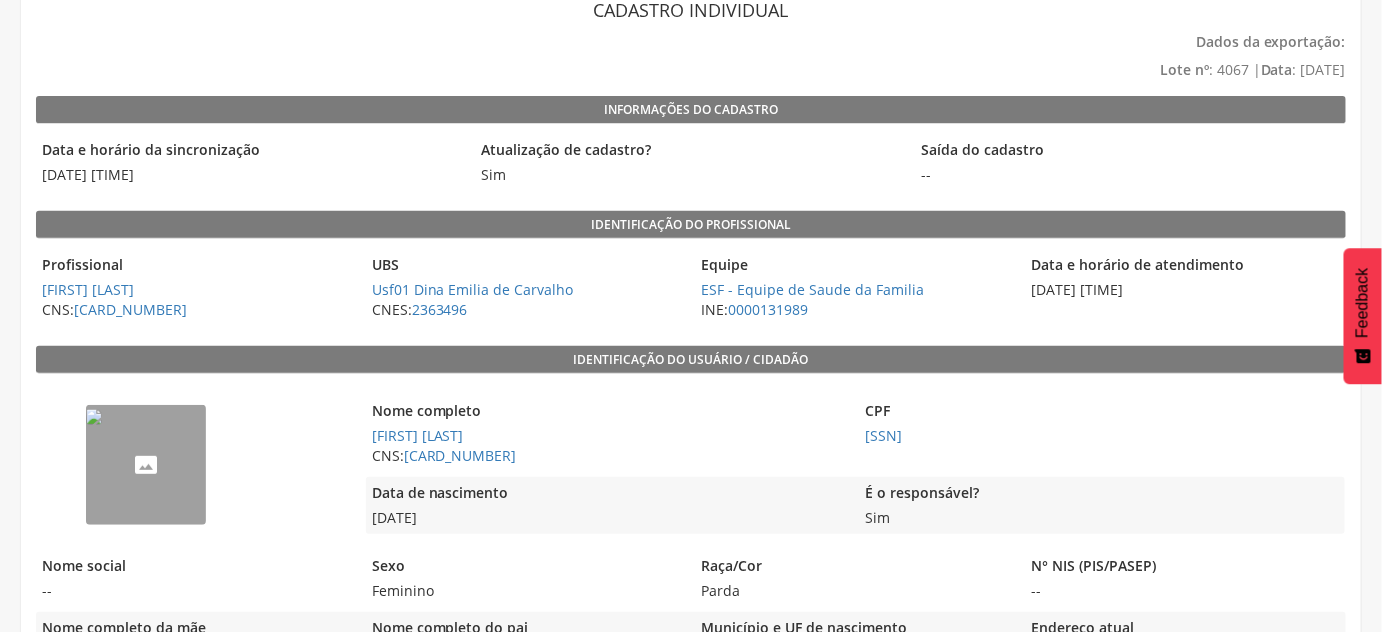 scroll, scrollTop: 181, scrollLeft: 0, axis: vertical 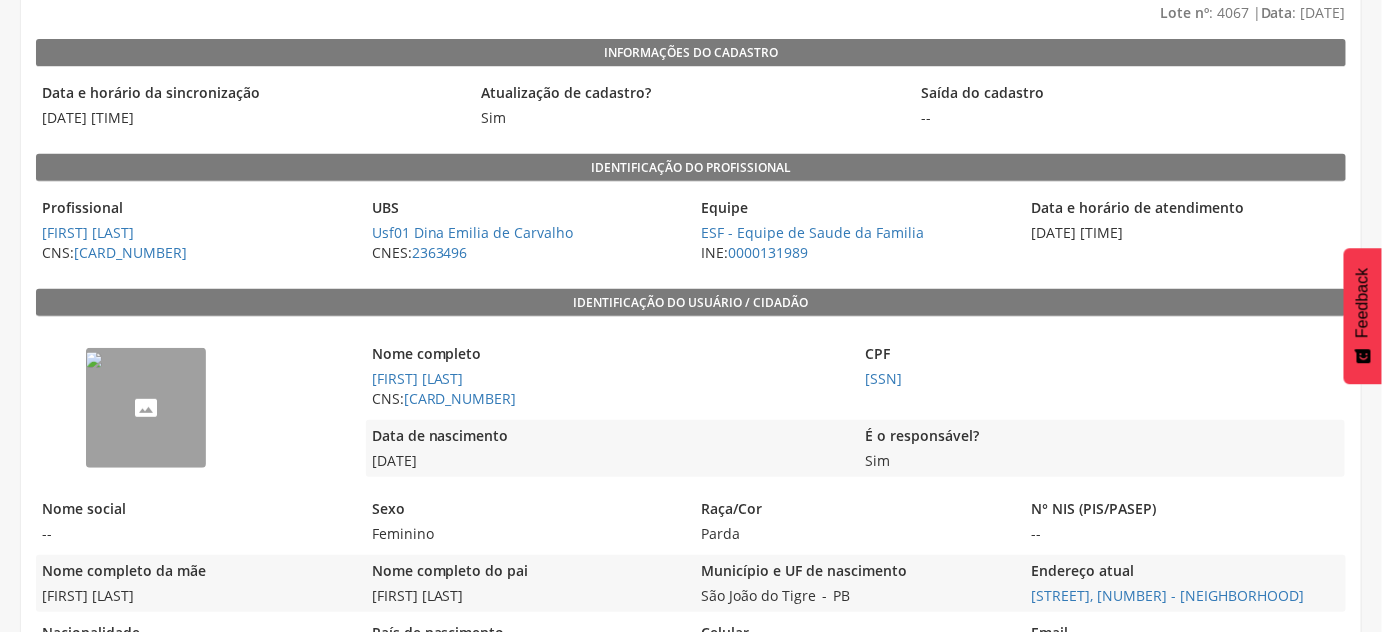 click on "São João do Tigre" at bounding box center [758, 595] 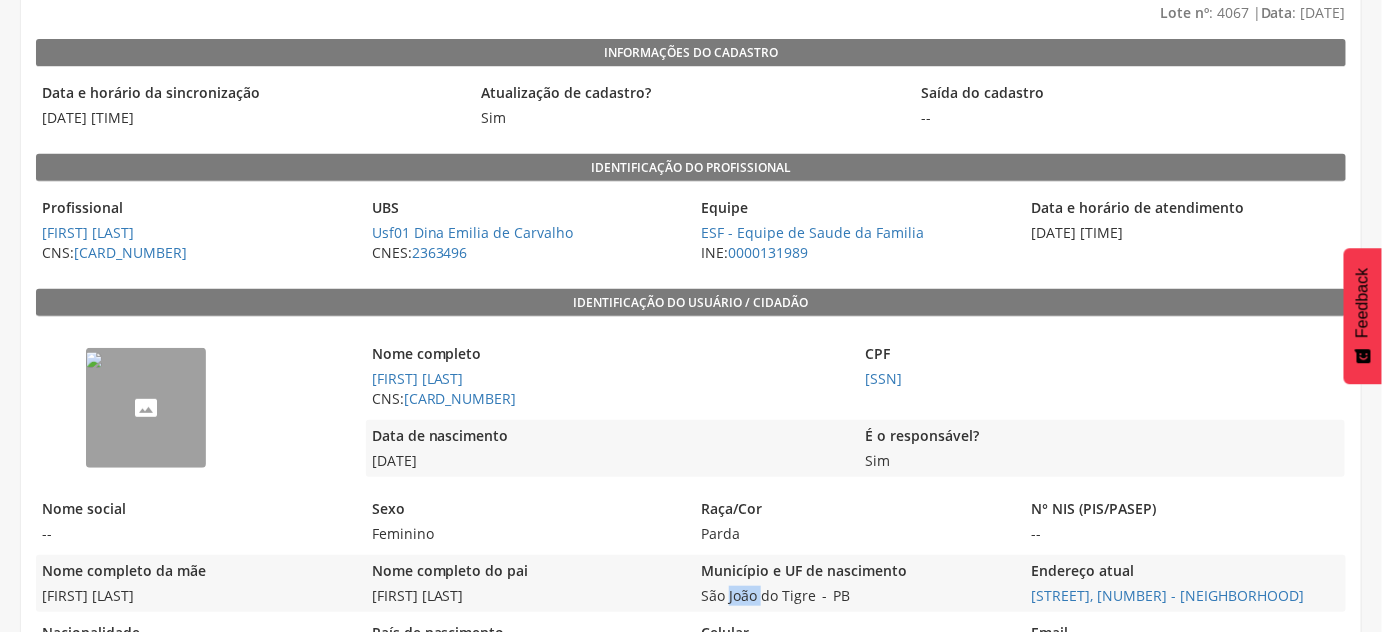 click on "São João do Tigre" at bounding box center (758, 595) 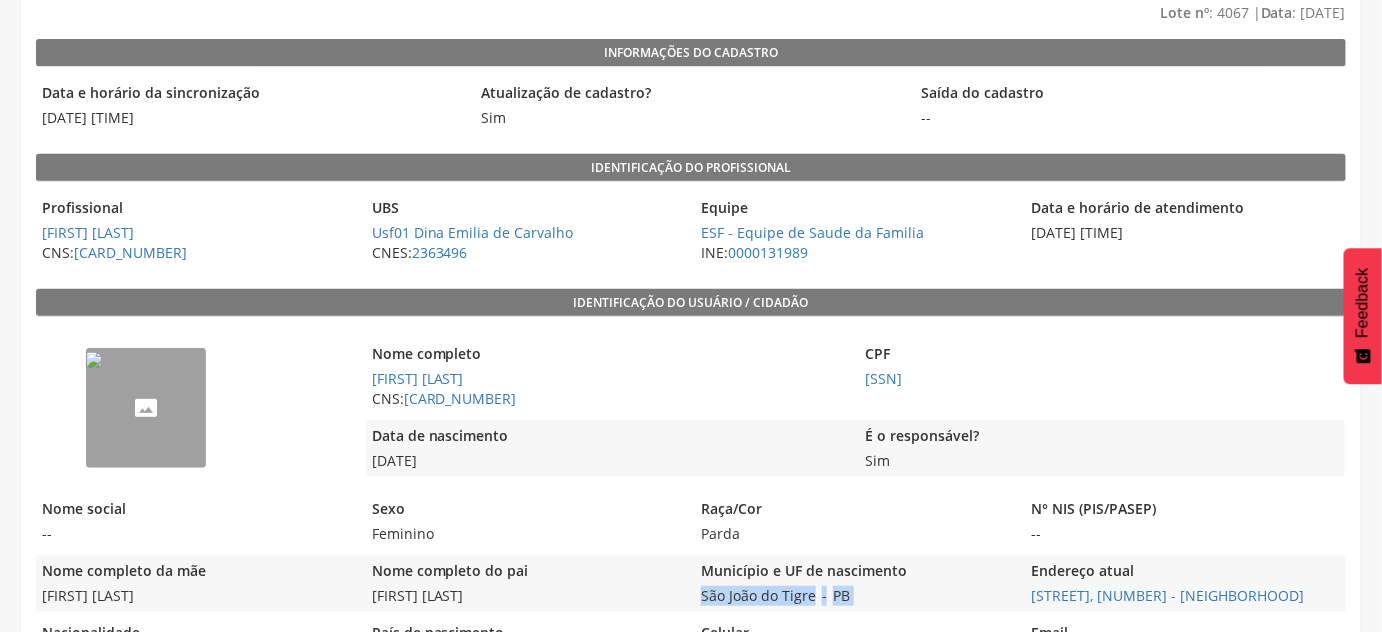 click on "São João do Tigre" at bounding box center (758, 595) 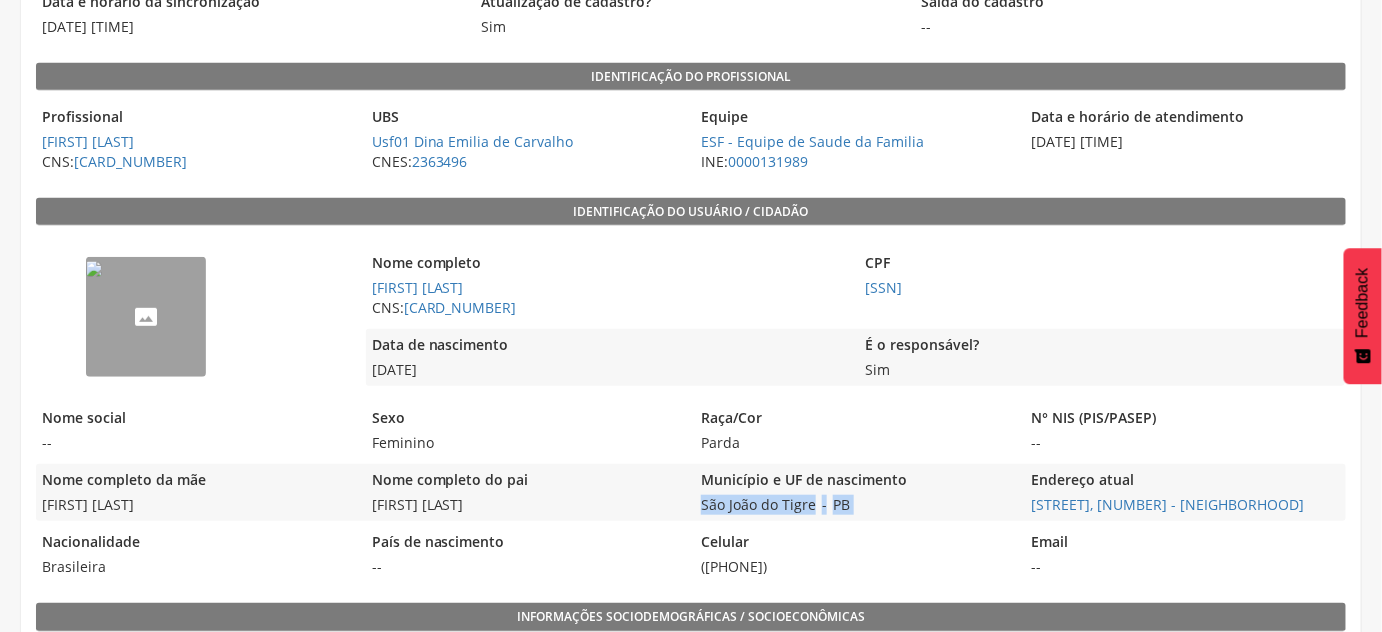 drag, startPoint x: 1027, startPoint y: 500, endPoint x: 1328, endPoint y: 511, distance: 301.20093 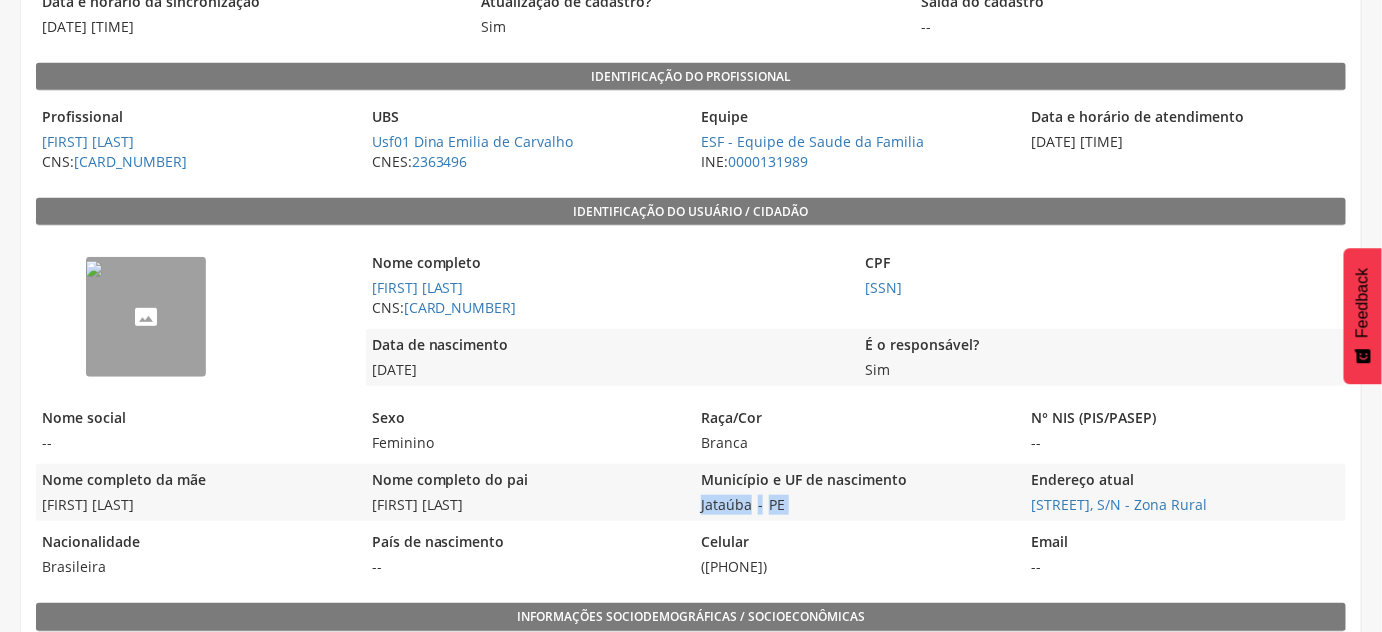 drag, startPoint x: 966, startPoint y: 282, endPoint x: 862, endPoint y: 288, distance: 104.172935 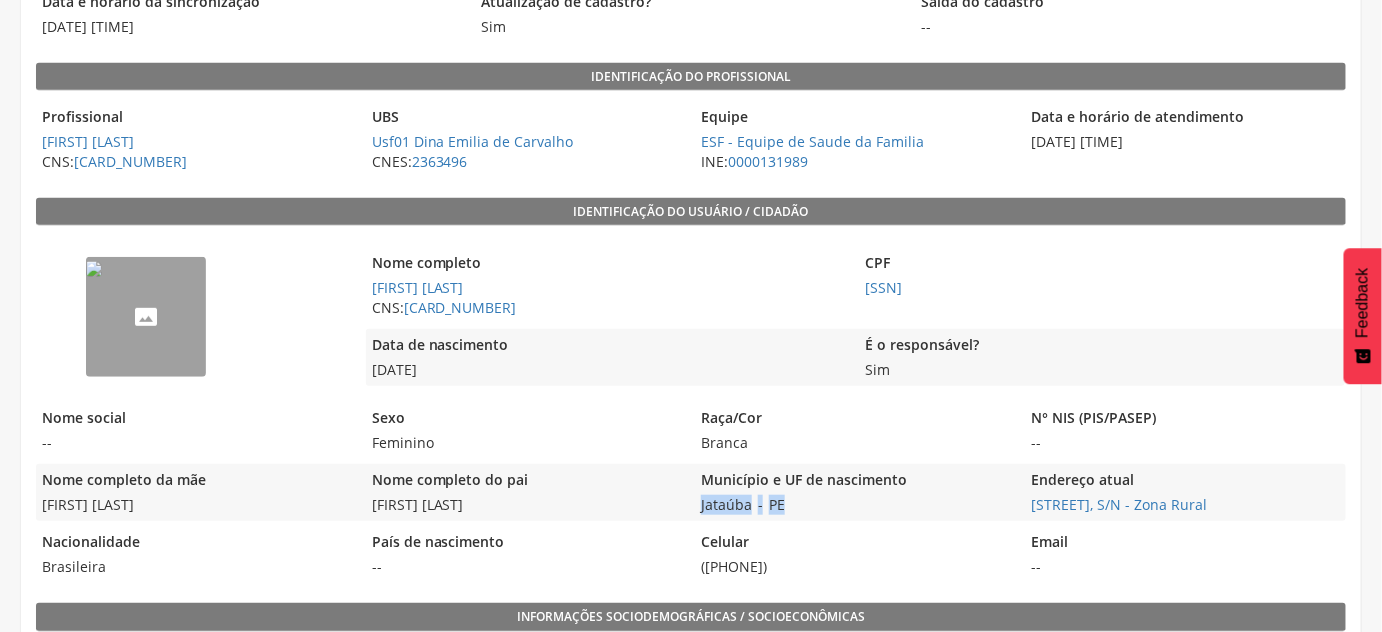 drag, startPoint x: 842, startPoint y: 508, endPoint x: 697, endPoint y: 505, distance: 145.03104 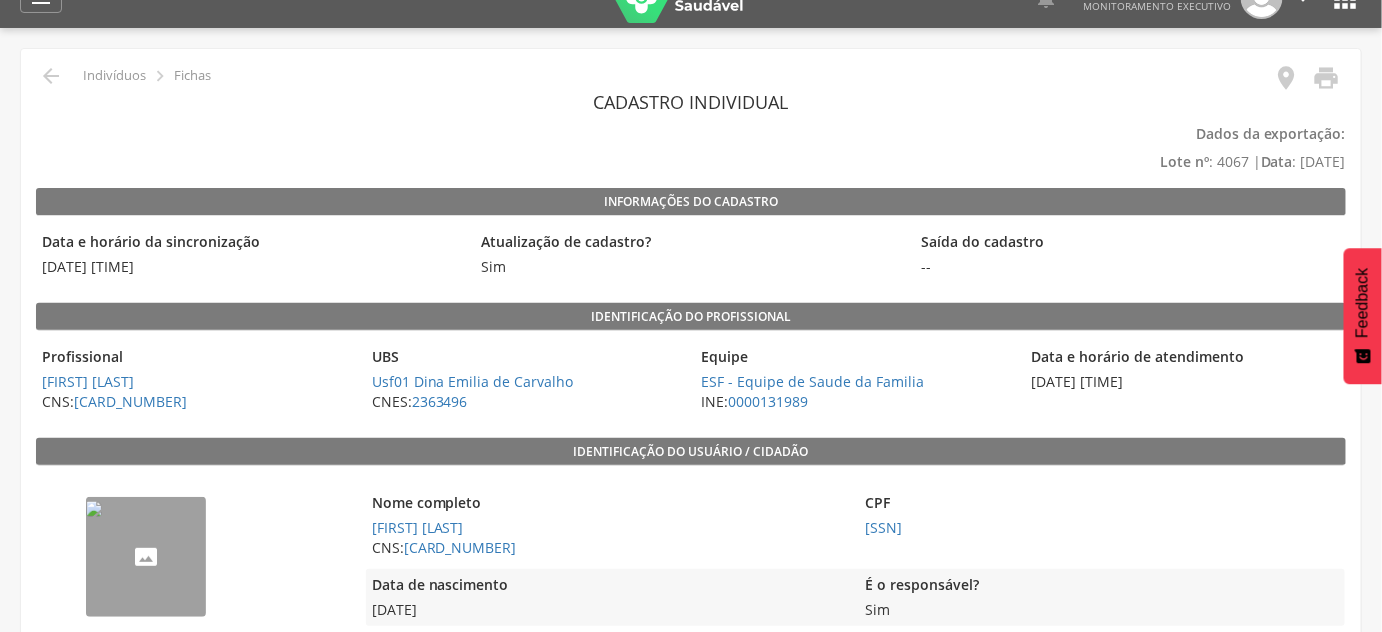 scroll, scrollTop: 0, scrollLeft: 0, axis: both 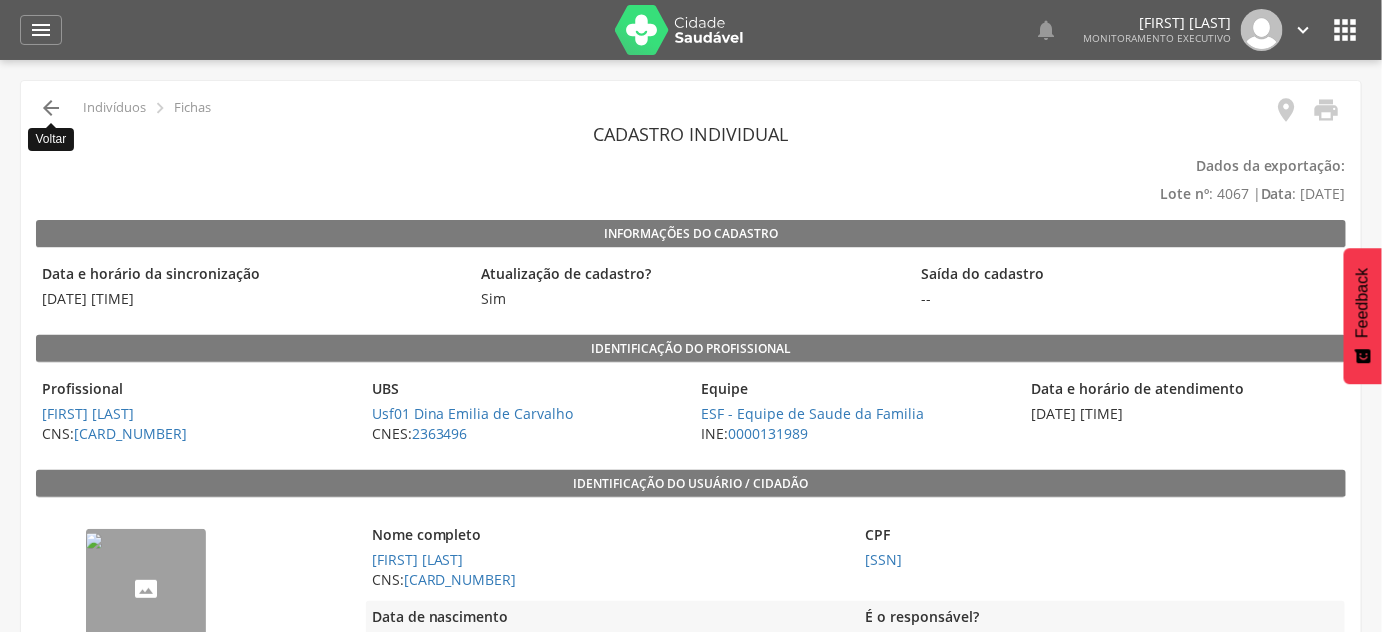 click on "" at bounding box center [51, 108] 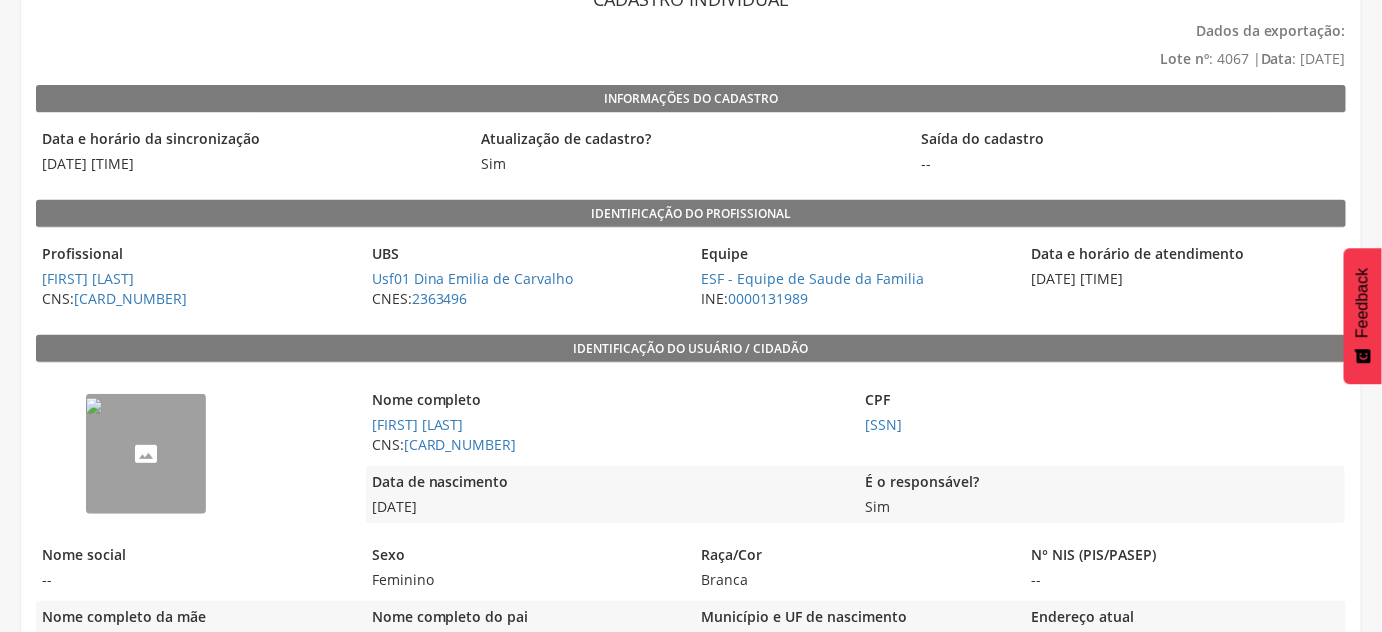 scroll, scrollTop: 0, scrollLeft: 0, axis: both 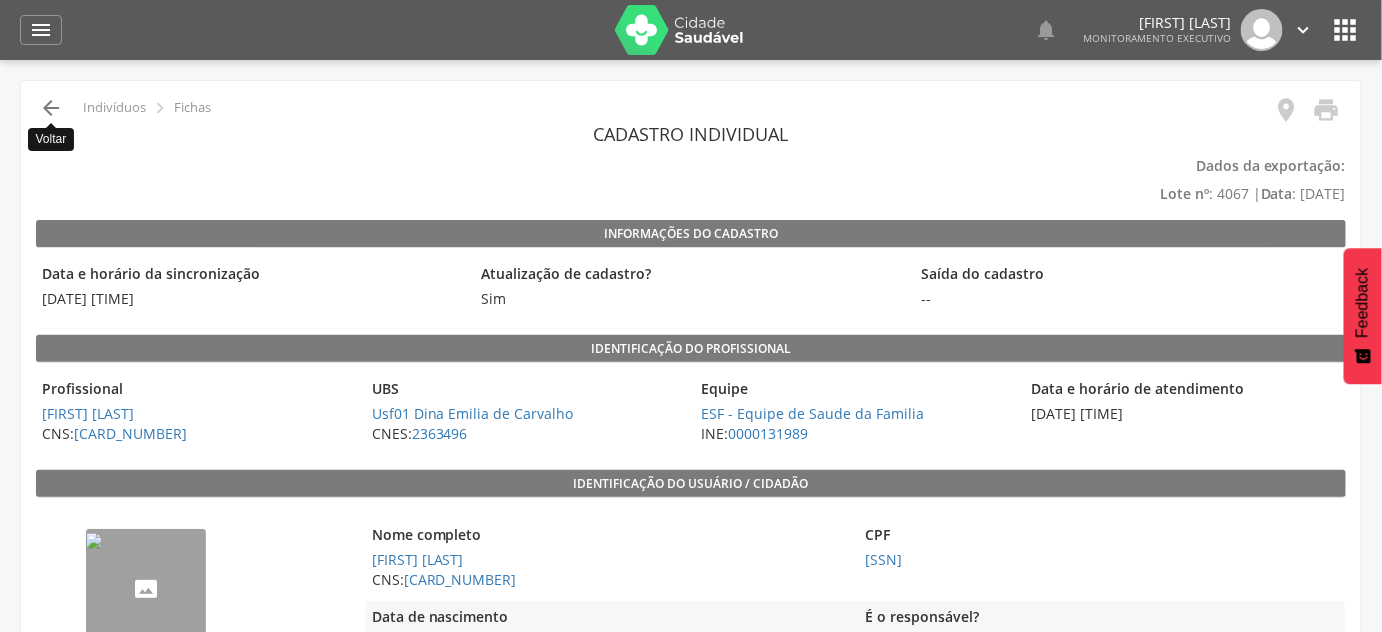 click on "" at bounding box center (51, 108) 